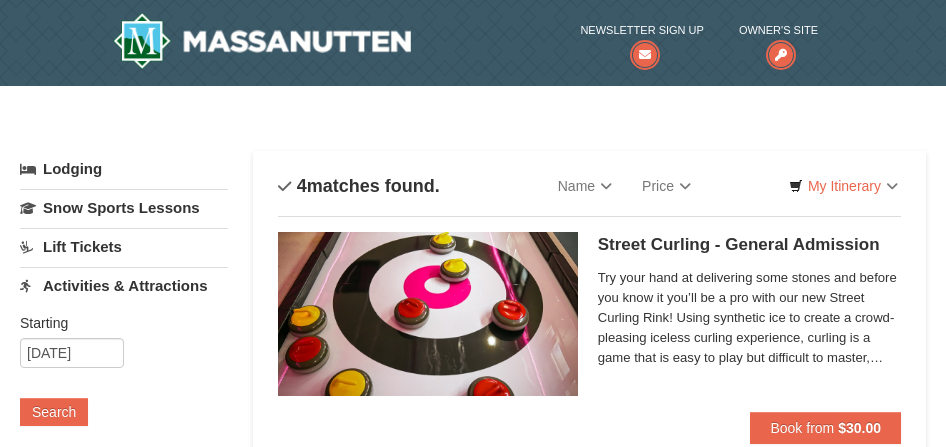 scroll, scrollTop: 0, scrollLeft: 0, axis: both 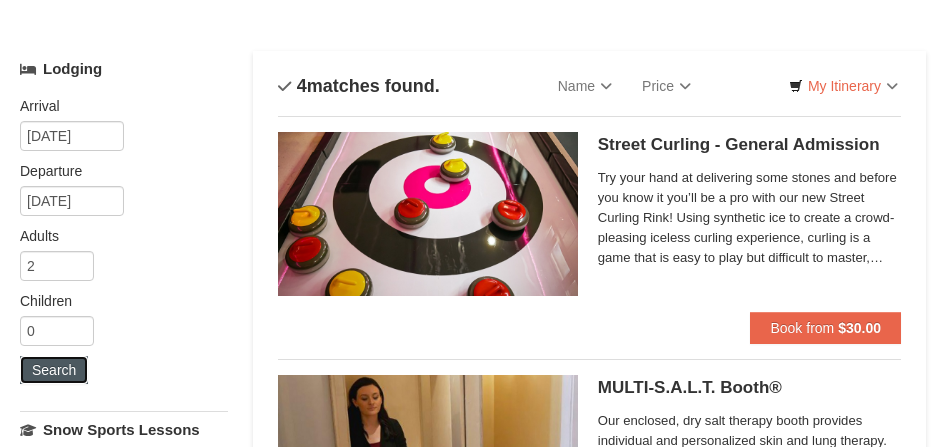 click on "Search" at bounding box center [54, 370] 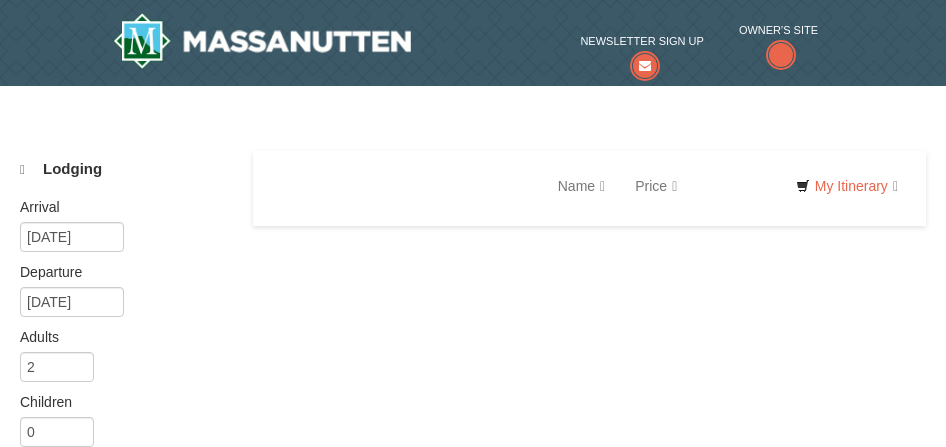 scroll, scrollTop: 0, scrollLeft: 0, axis: both 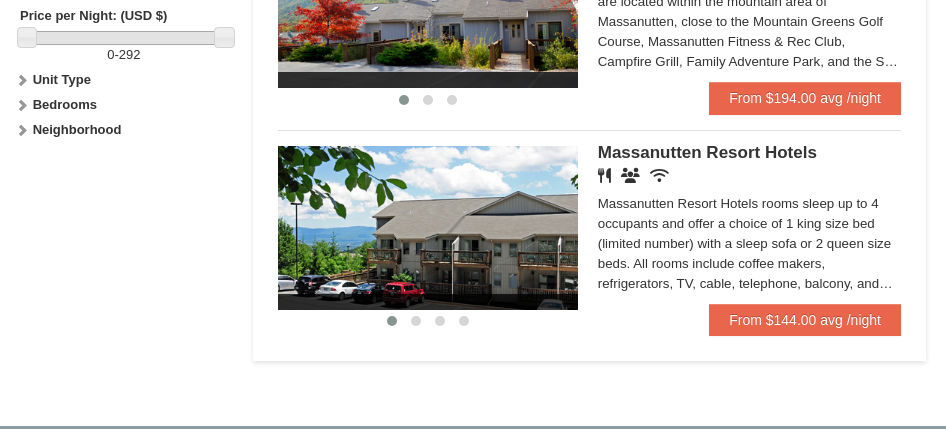 click at bounding box center [428, 228] 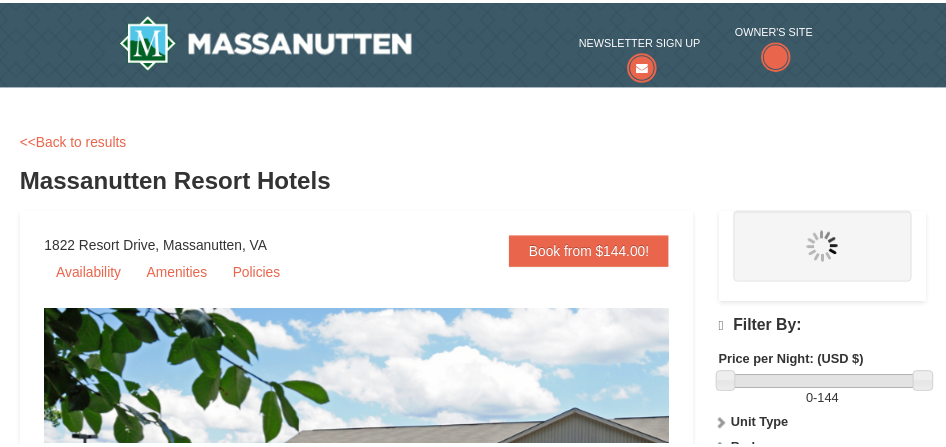 scroll, scrollTop: 0, scrollLeft: 0, axis: both 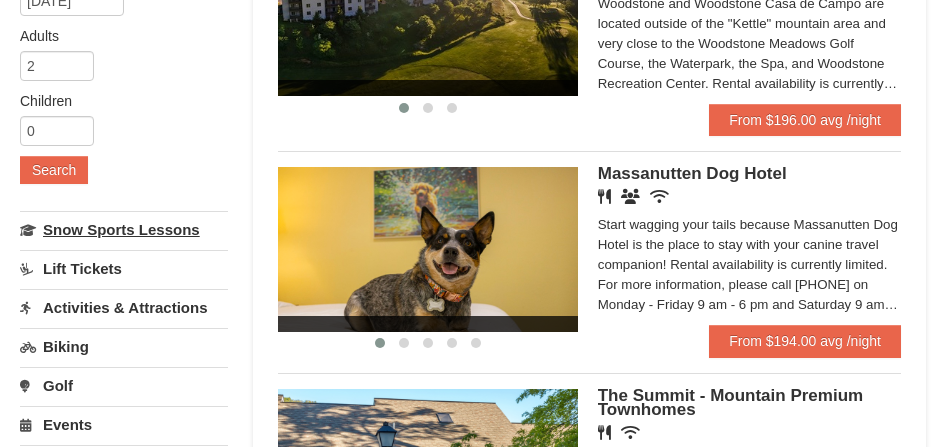 click on "Snow Sports Lessons" at bounding box center (124, 229) 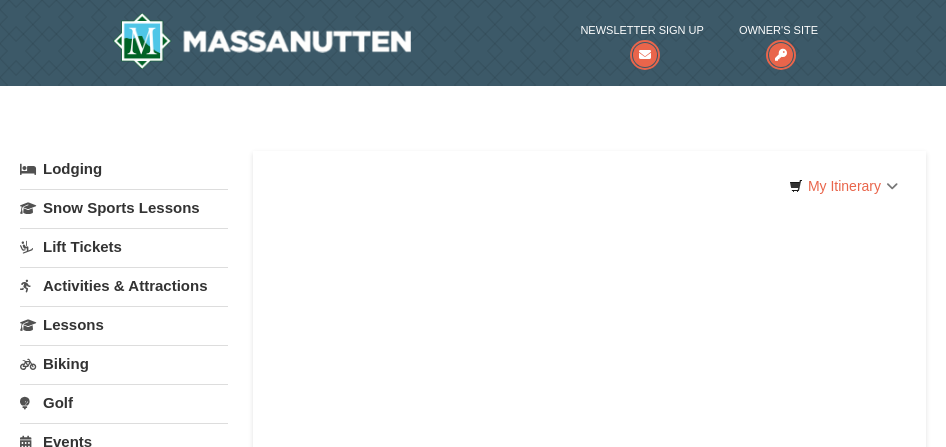 scroll, scrollTop: 0, scrollLeft: 0, axis: both 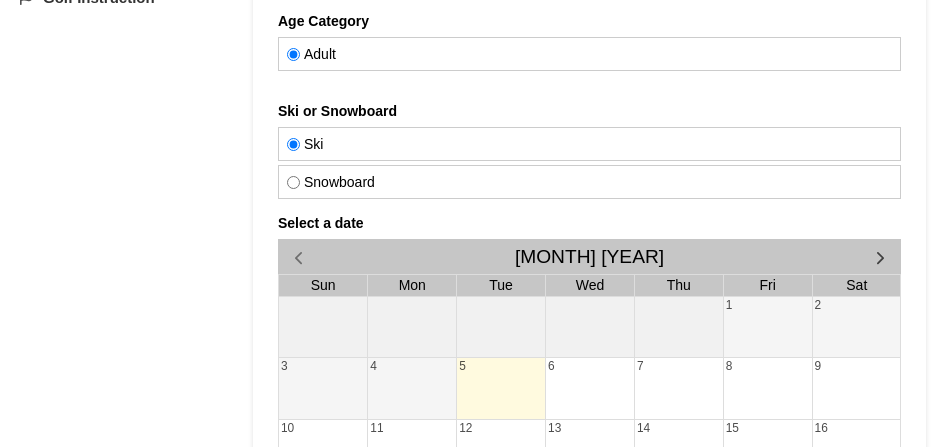 click on "Snowboard" at bounding box center [543, 182] 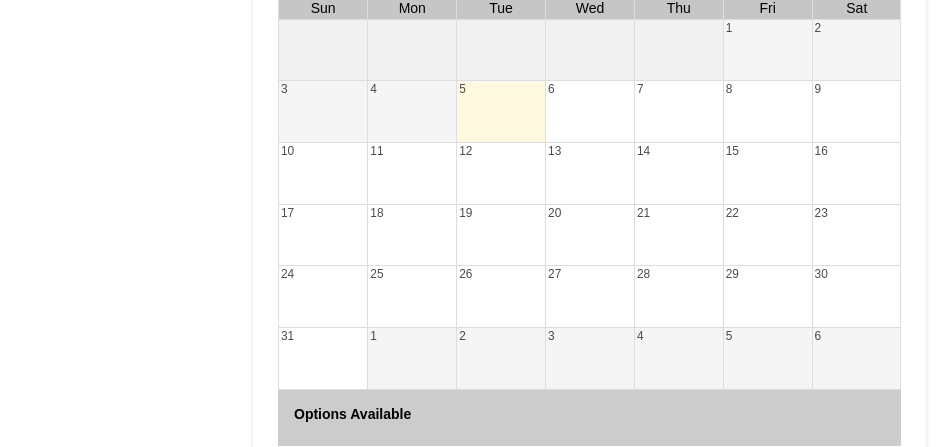 scroll, scrollTop: 700, scrollLeft: 0, axis: vertical 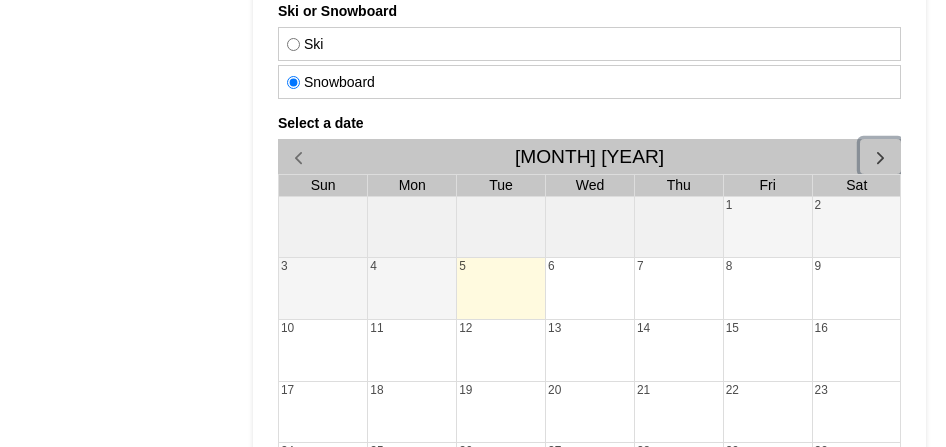 click at bounding box center [879, 157] 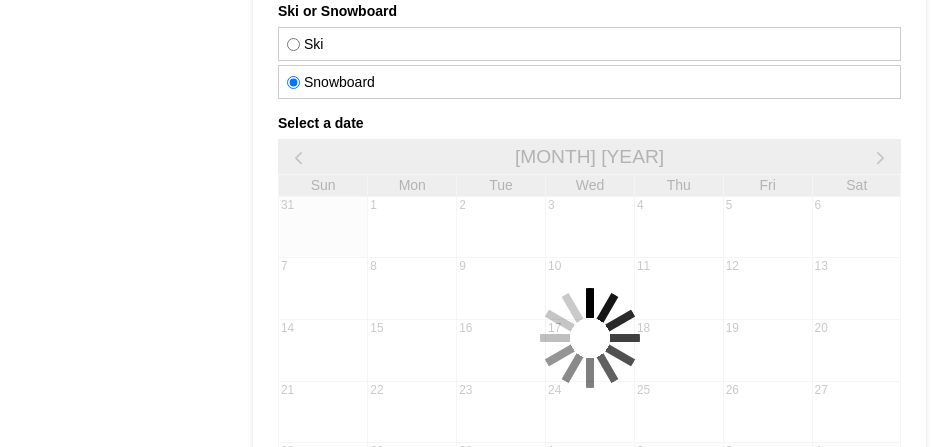 click on "Select a date
September 2025 Sun Mon Tue Wed Thu Fri Sat 31 1 2 3 4 5 6 7 8 9 10 11 12 13 14 15 16 17 18 19 20 21 22 23 24 25 26 27 28 29 30 1 2 3 4
Options Available" at bounding box center [588, 338] 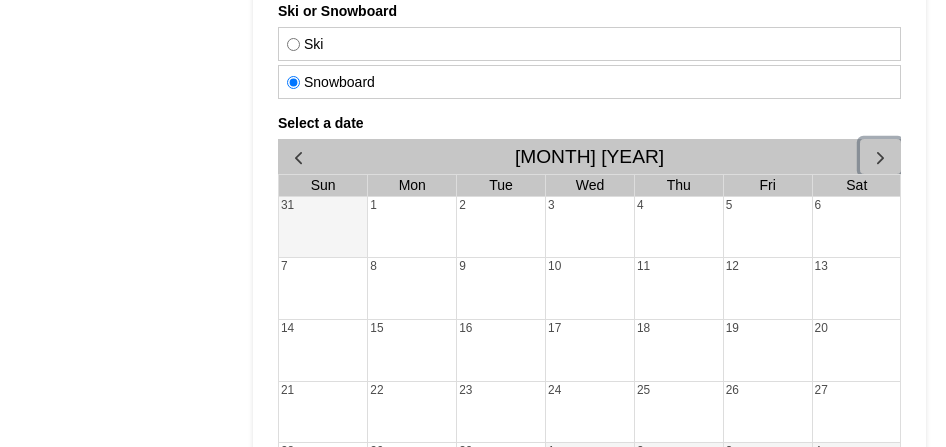 click at bounding box center (879, 157) 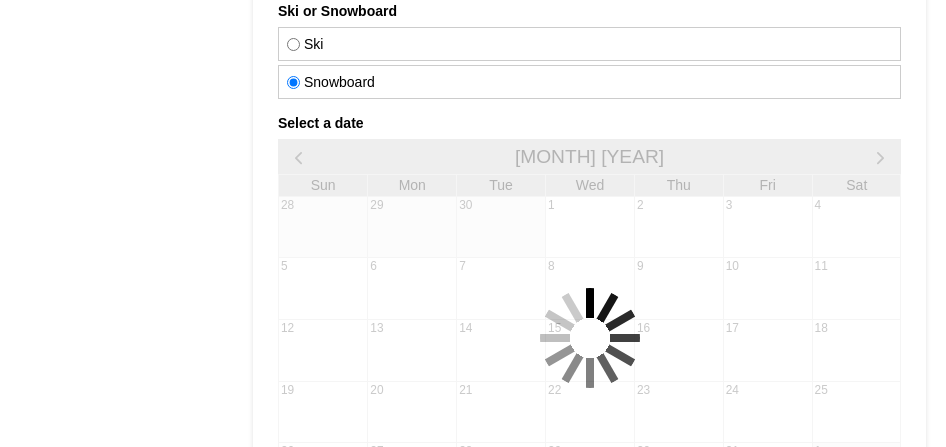 click at bounding box center (588, 338) 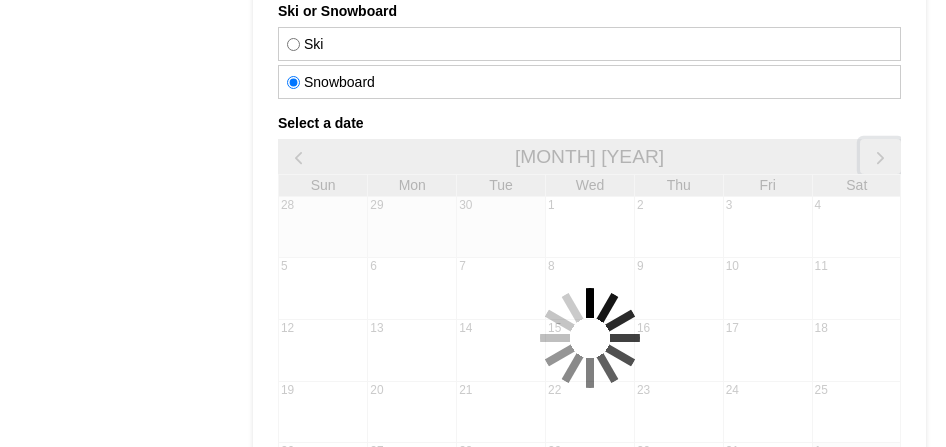 click at bounding box center (879, 157) 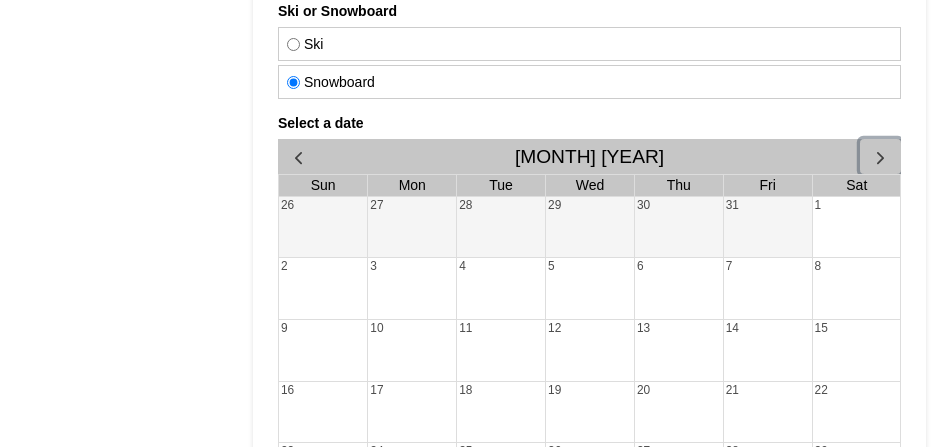click at bounding box center (879, 157) 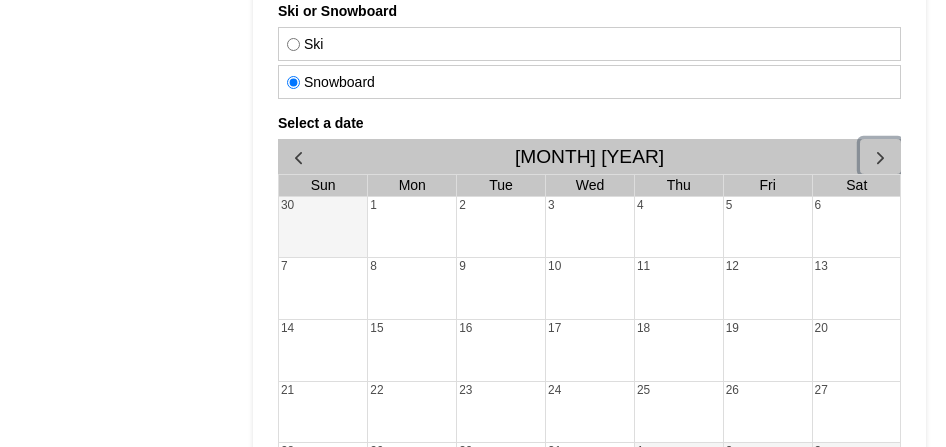 click at bounding box center (879, 157) 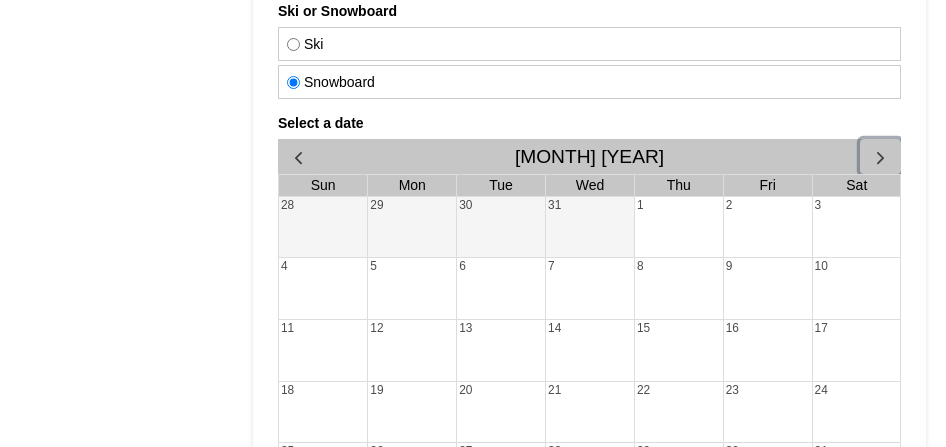 click on "18" at bounding box center [322, 412] 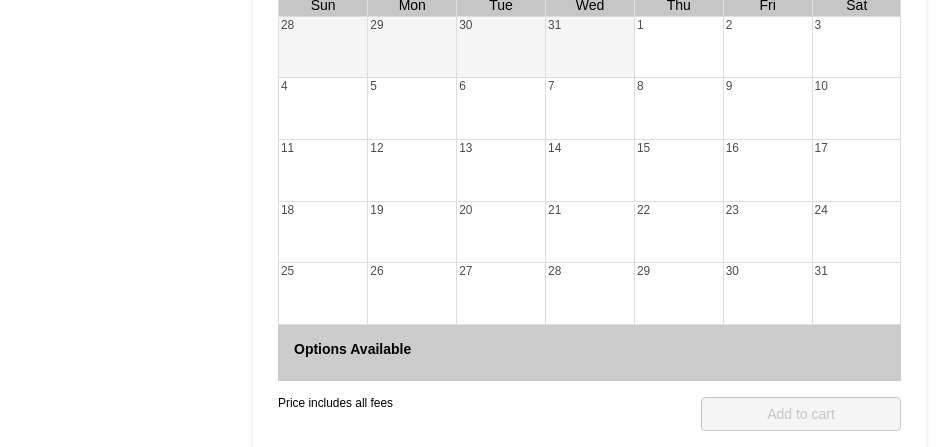 scroll, scrollTop: 1000, scrollLeft: 0, axis: vertical 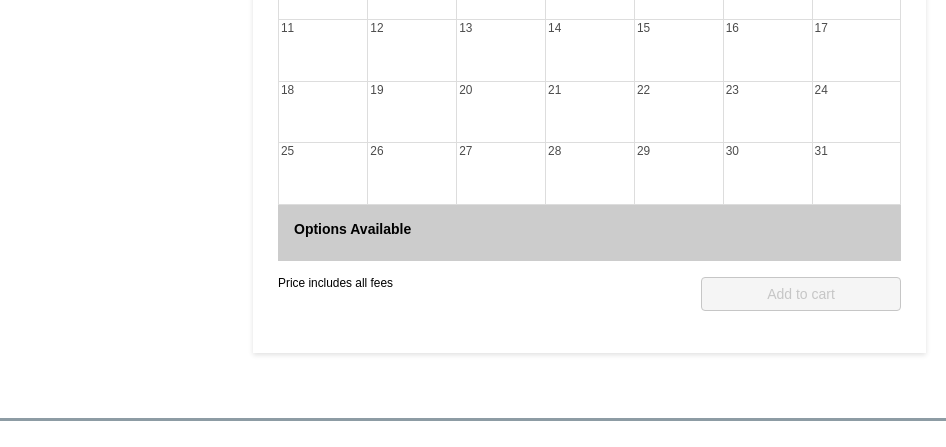 click on "12" at bounding box center [411, 50] 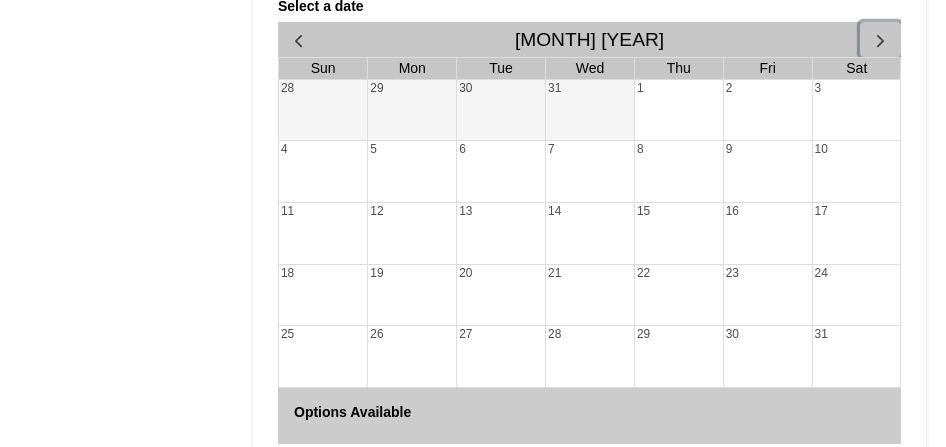 scroll, scrollTop: 600, scrollLeft: 0, axis: vertical 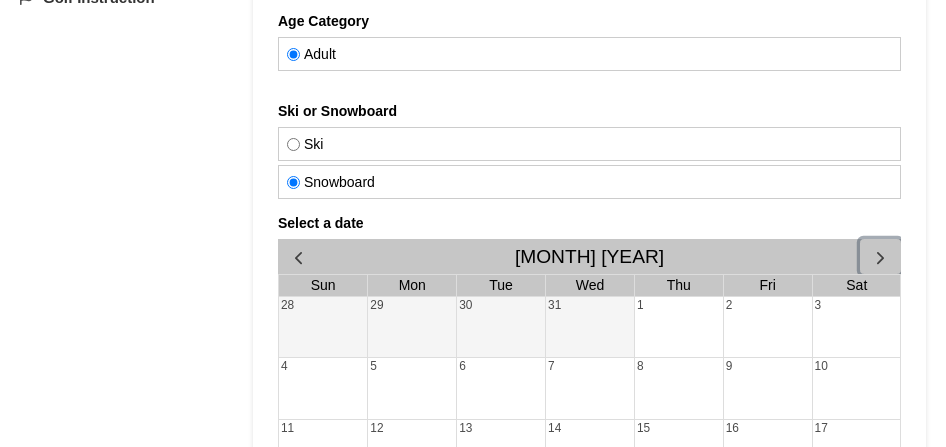 click on "28" at bounding box center [322, 327] 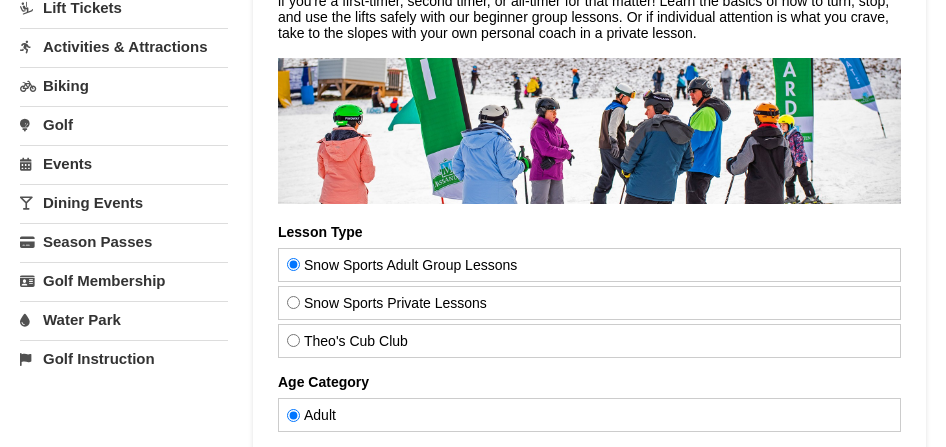 scroll, scrollTop: 100, scrollLeft: 0, axis: vertical 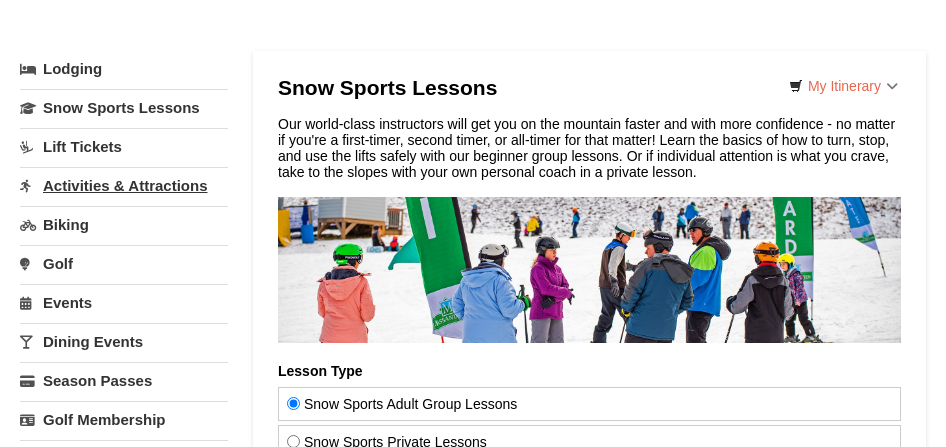 click on "Activities & Attractions" at bounding box center (124, 185) 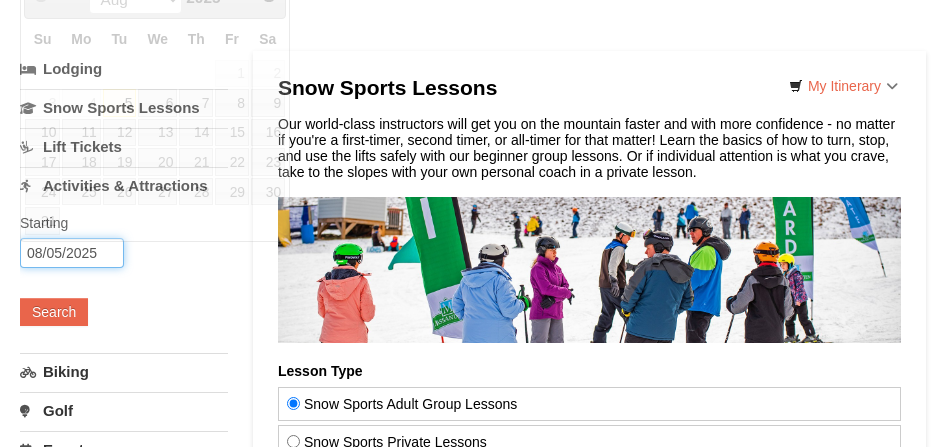 click on "08/05/2025" at bounding box center [72, 253] 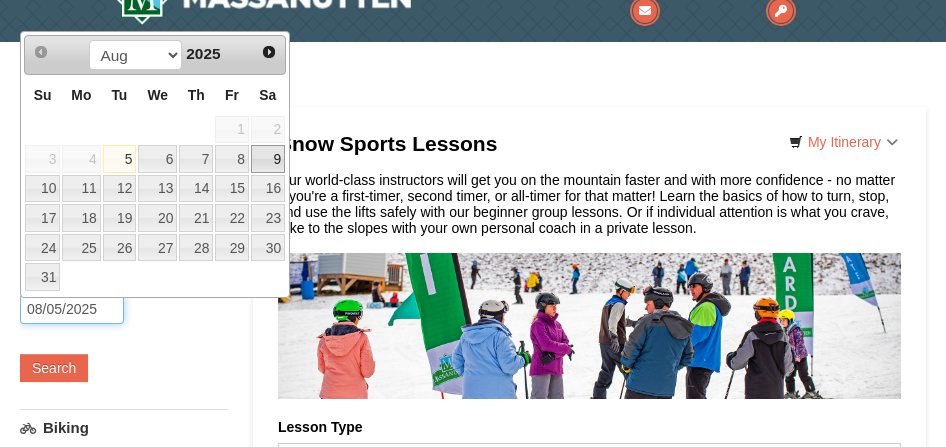scroll, scrollTop: 0, scrollLeft: 0, axis: both 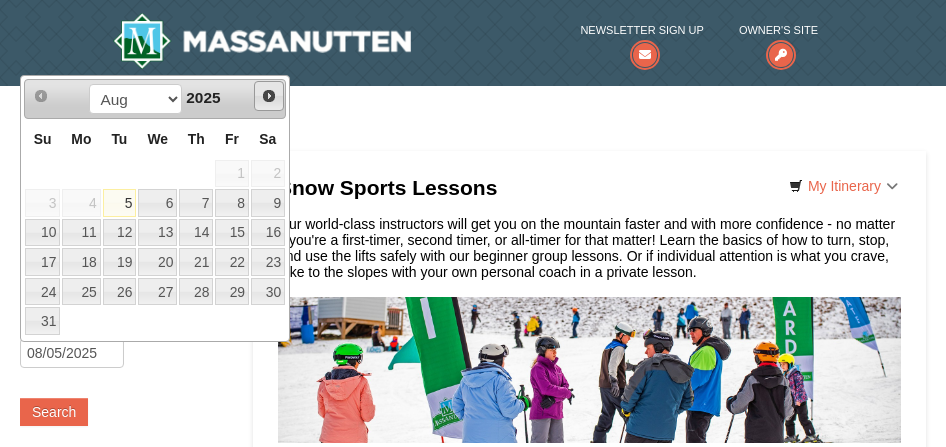 click on "Next" at bounding box center [269, 96] 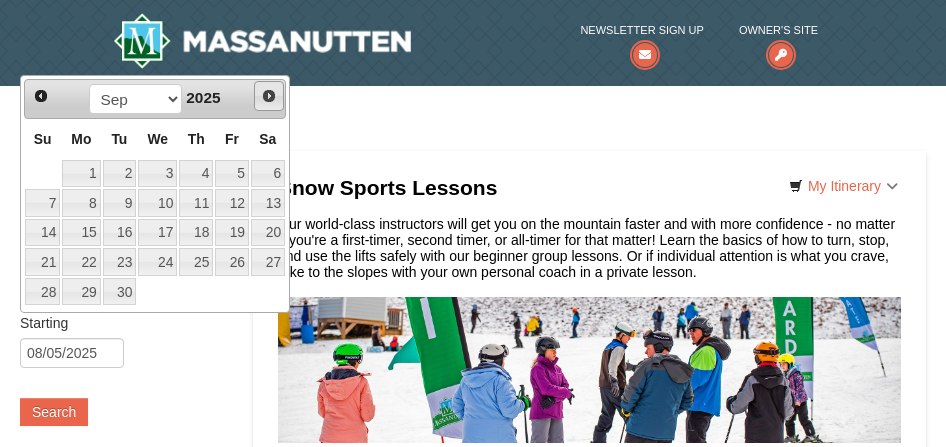 click on "Next" at bounding box center (269, 96) 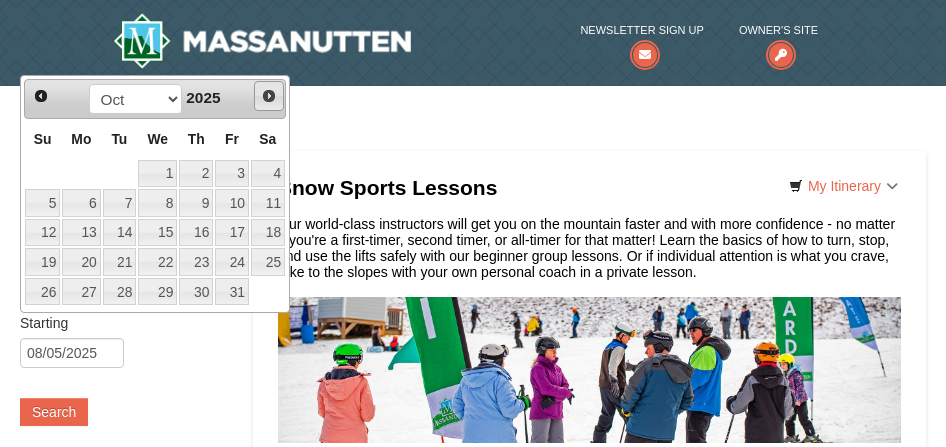 click on "Next" at bounding box center (269, 96) 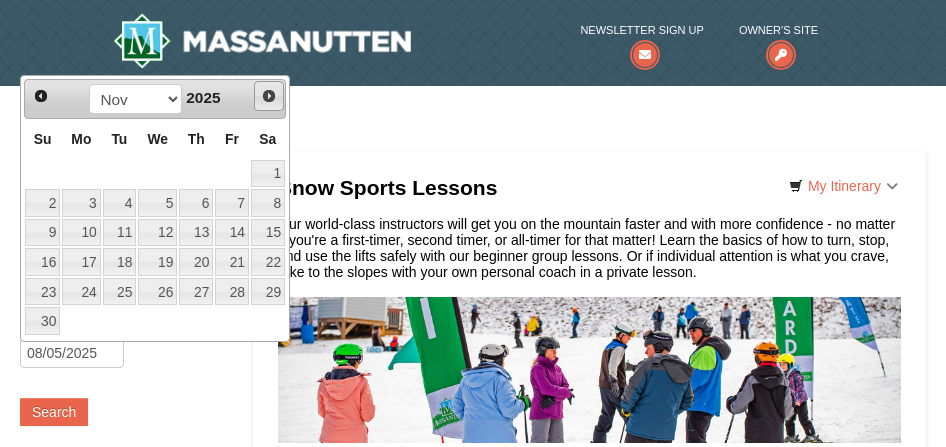 click on "Next" at bounding box center [269, 96] 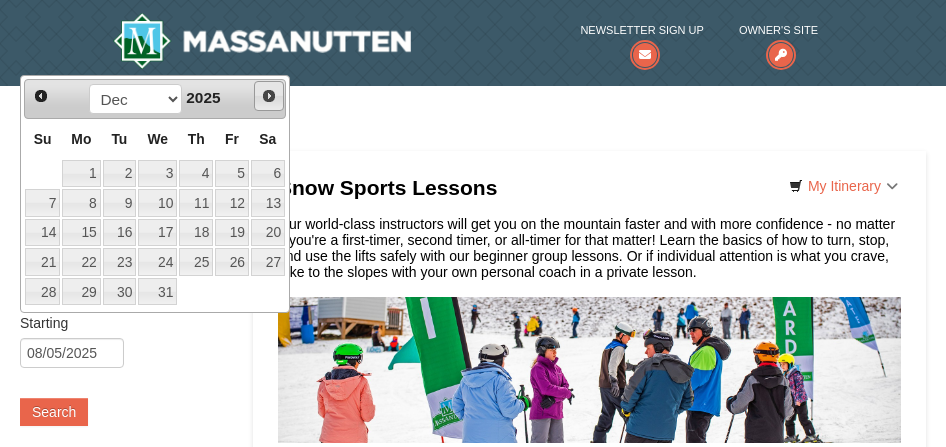 click on "Next" at bounding box center [269, 96] 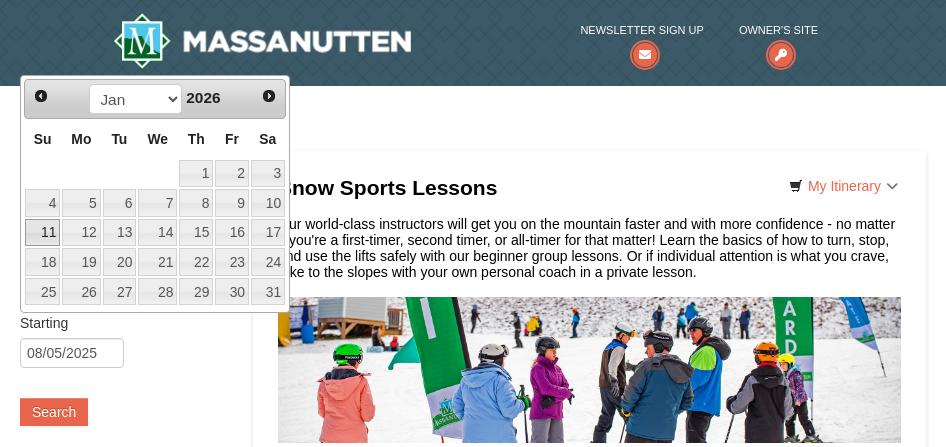 click on "11" at bounding box center (42, 233) 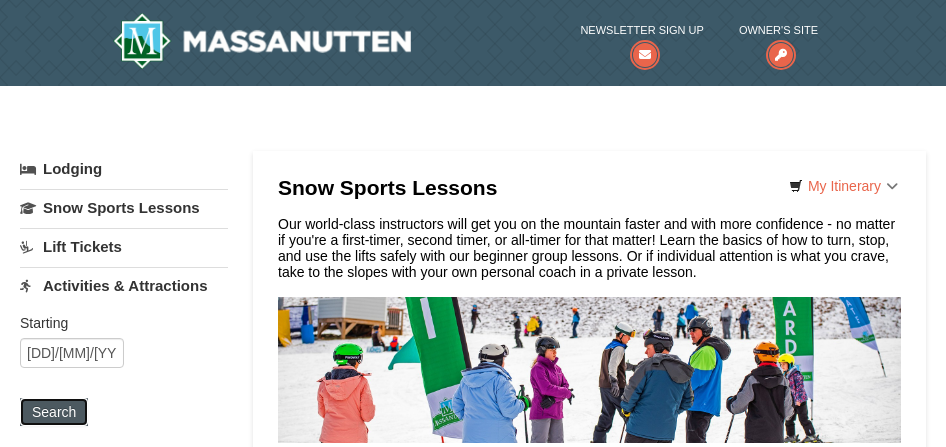 click on "Search" at bounding box center [54, 412] 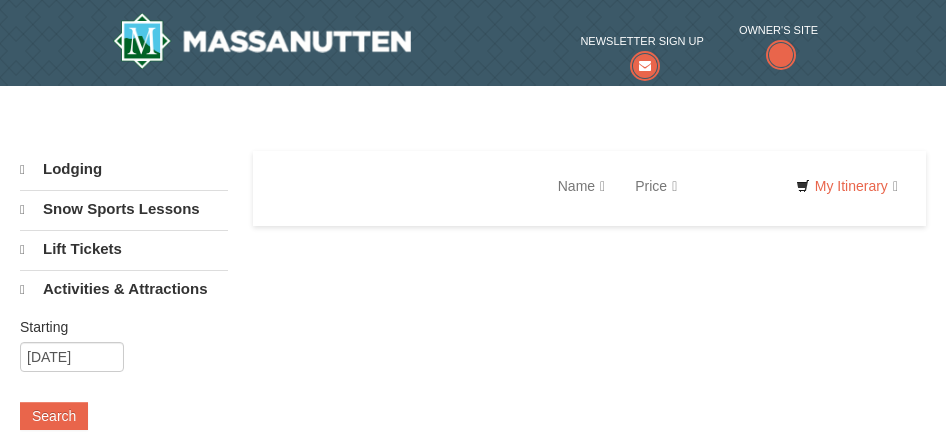 scroll, scrollTop: 0, scrollLeft: 0, axis: both 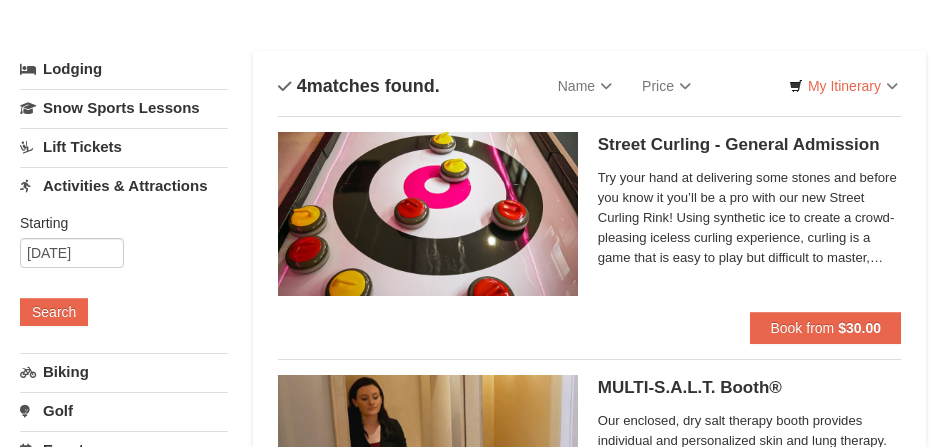 click on "Lift Tickets" at bounding box center (124, 146) 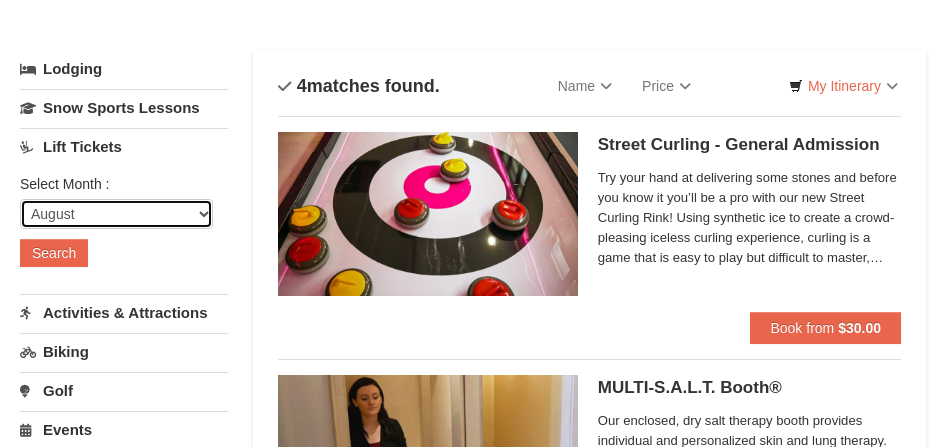click on "August  September  October  November  December  January  February  March  April  May  June  July" at bounding box center (116, 214) 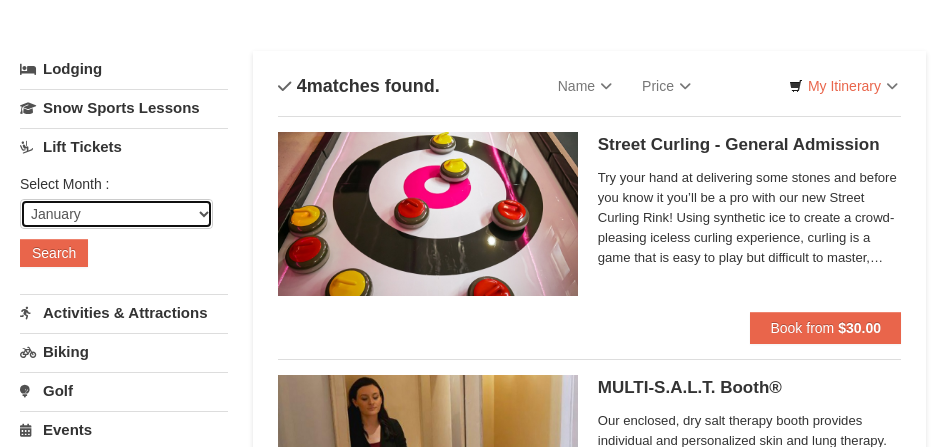 click on "August  September  October  November  December  January  February  March  April  May  June  July" at bounding box center (116, 214) 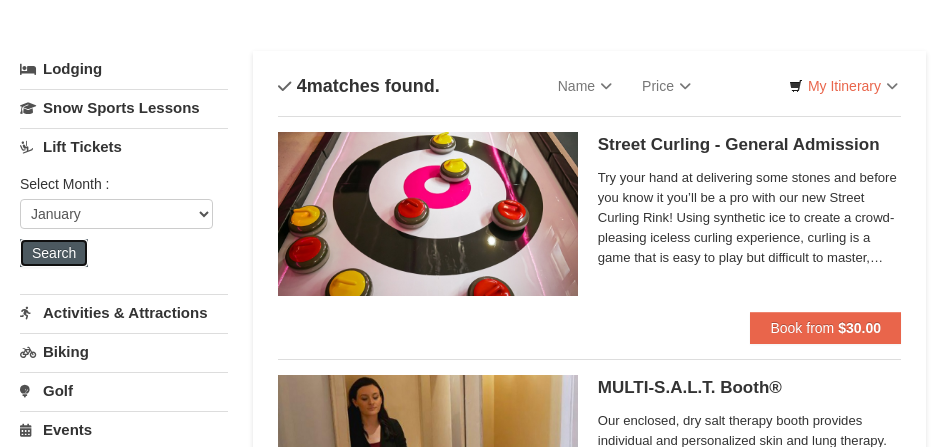 click on "Search" at bounding box center [54, 253] 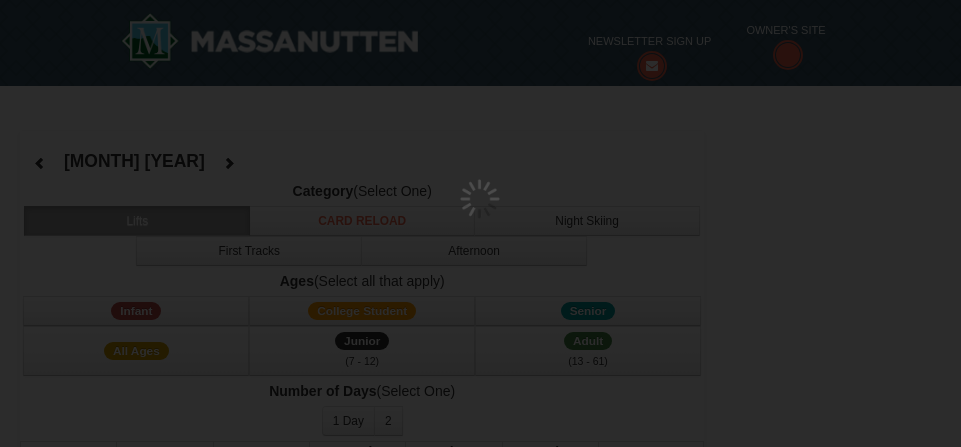 select on "1" 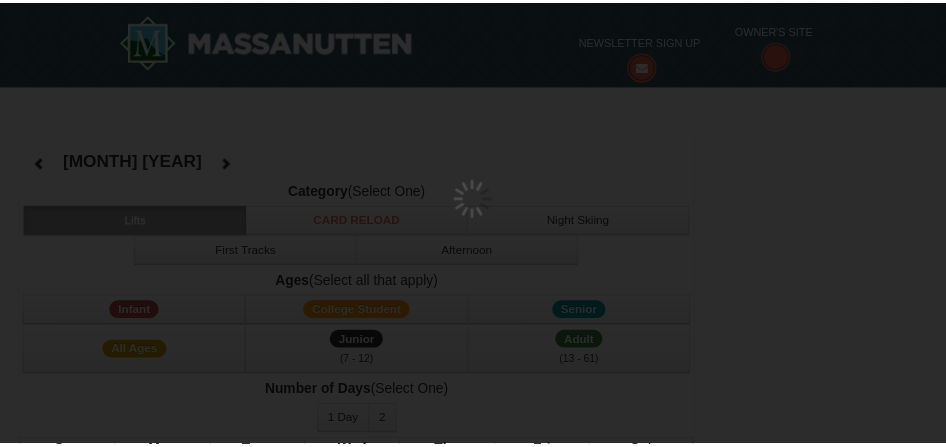 scroll, scrollTop: 0, scrollLeft: 0, axis: both 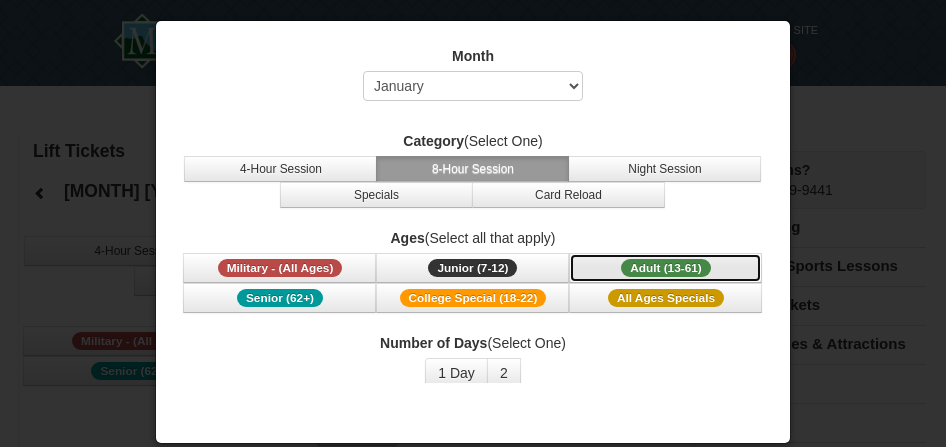 click on "Adult (13-61)" at bounding box center (666, 268) 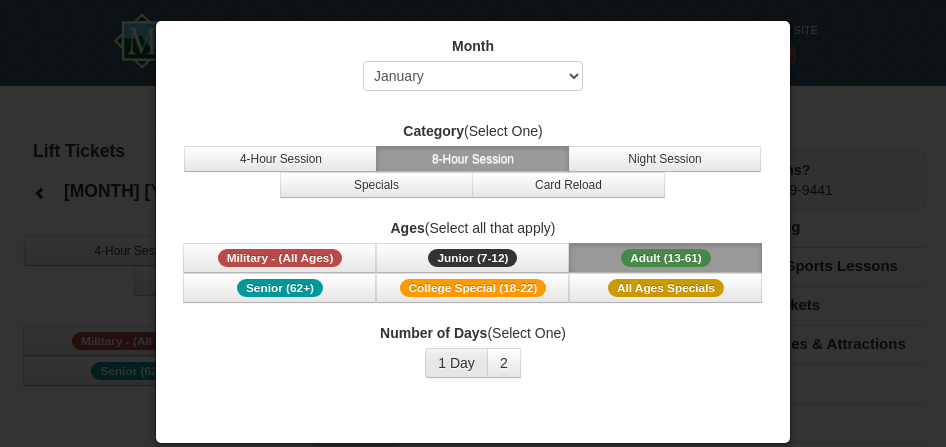 scroll, scrollTop: 16, scrollLeft: 0, axis: vertical 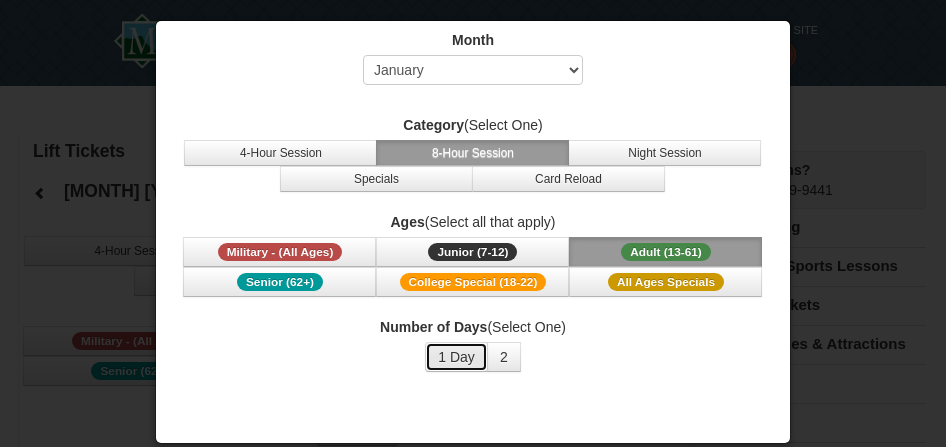 click on "1 Day" at bounding box center (456, 357) 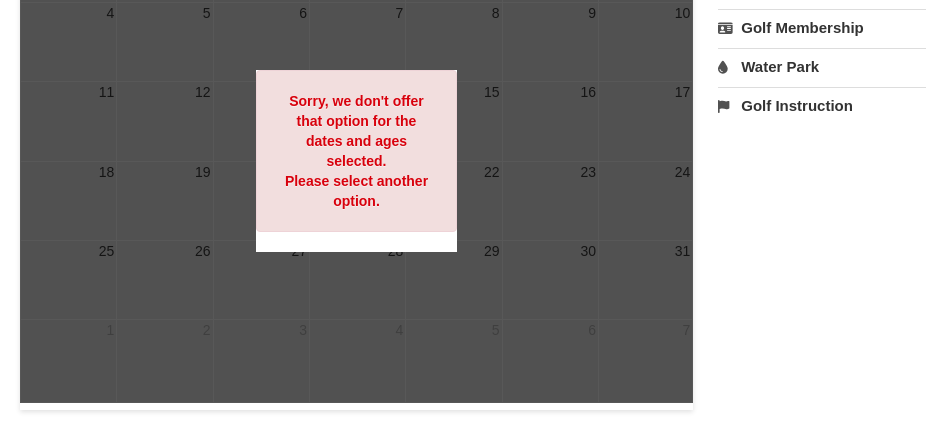 scroll, scrollTop: 300, scrollLeft: 0, axis: vertical 